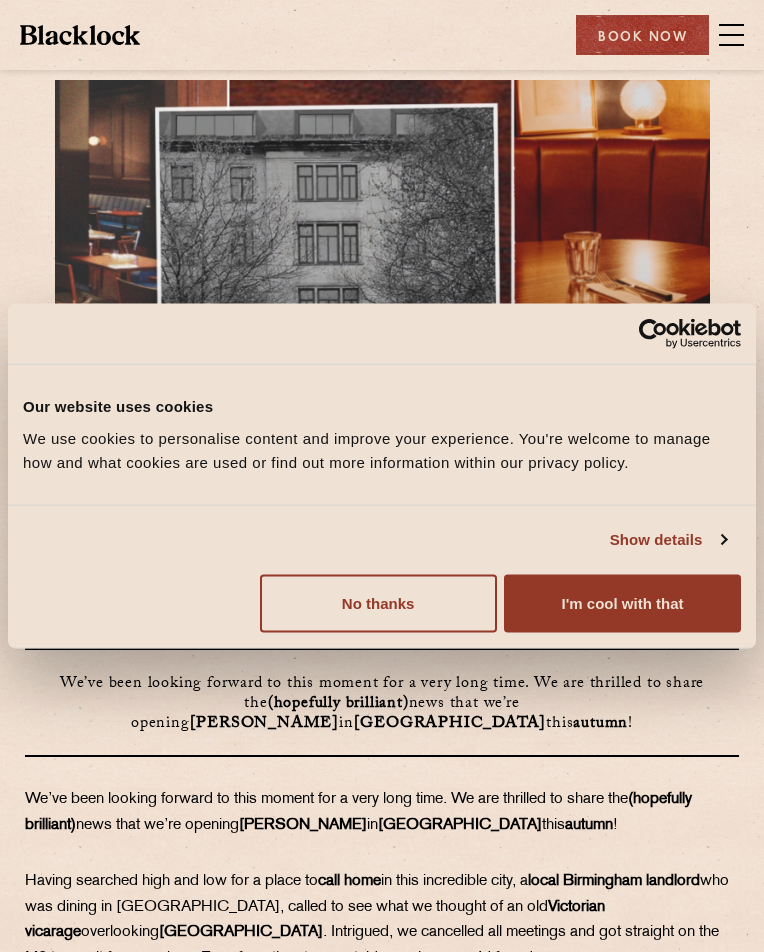 scroll, scrollTop: 0, scrollLeft: 0, axis: both 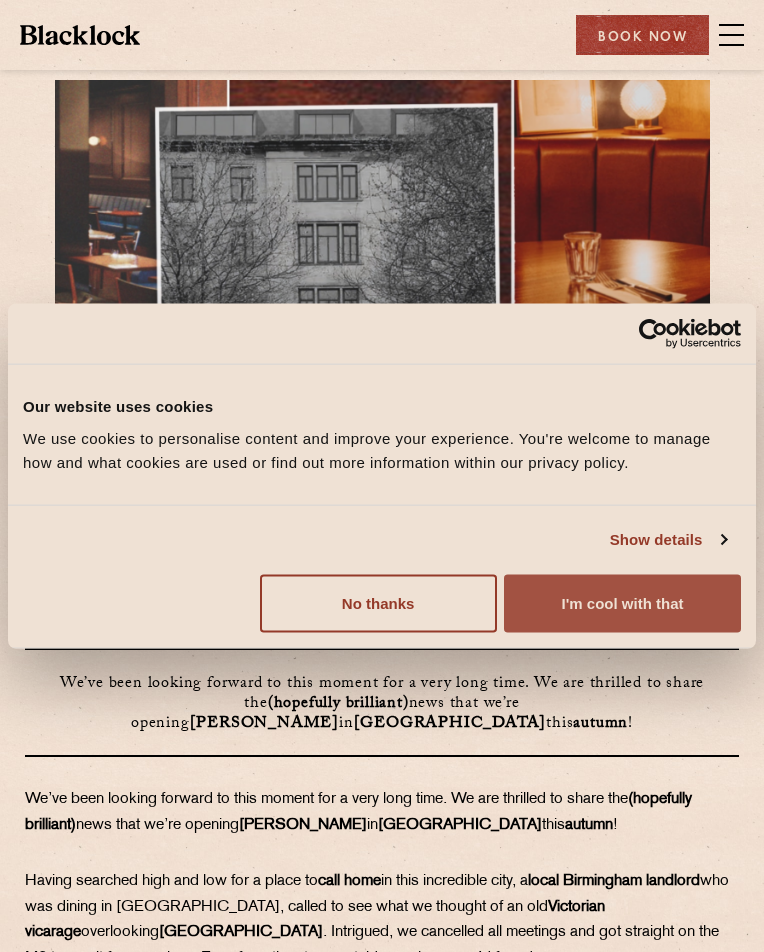 click on "I'm cool with that" at bounding box center (622, 603) 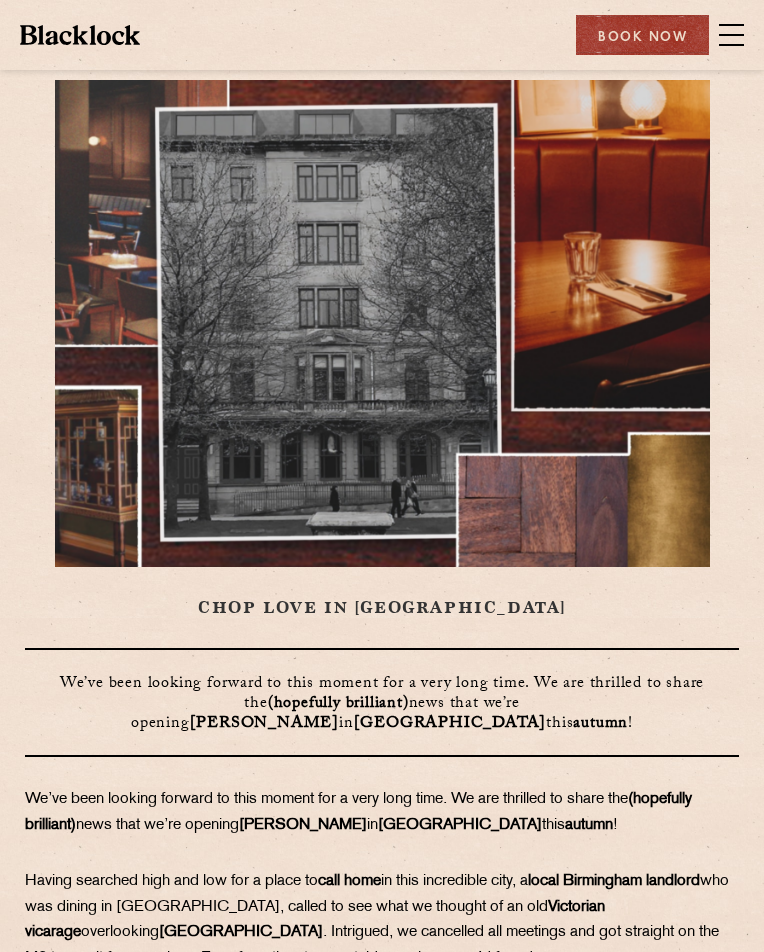 click at bounding box center [731, 35] 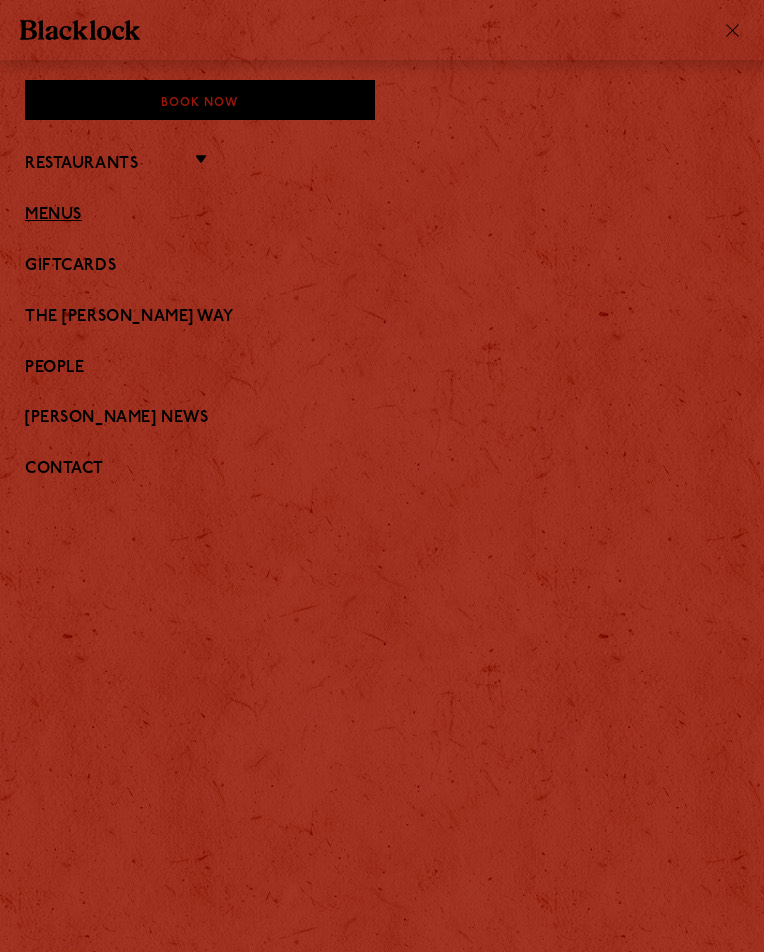 click on "Menus" at bounding box center (382, 215) 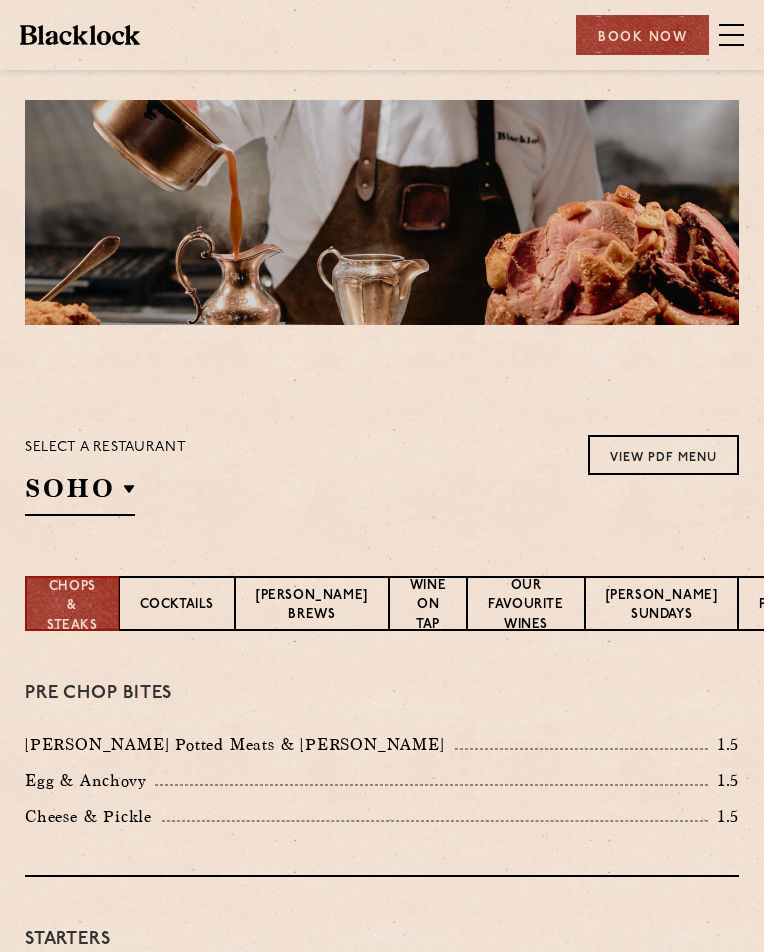 scroll, scrollTop: 0, scrollLeft: 0, axis: both 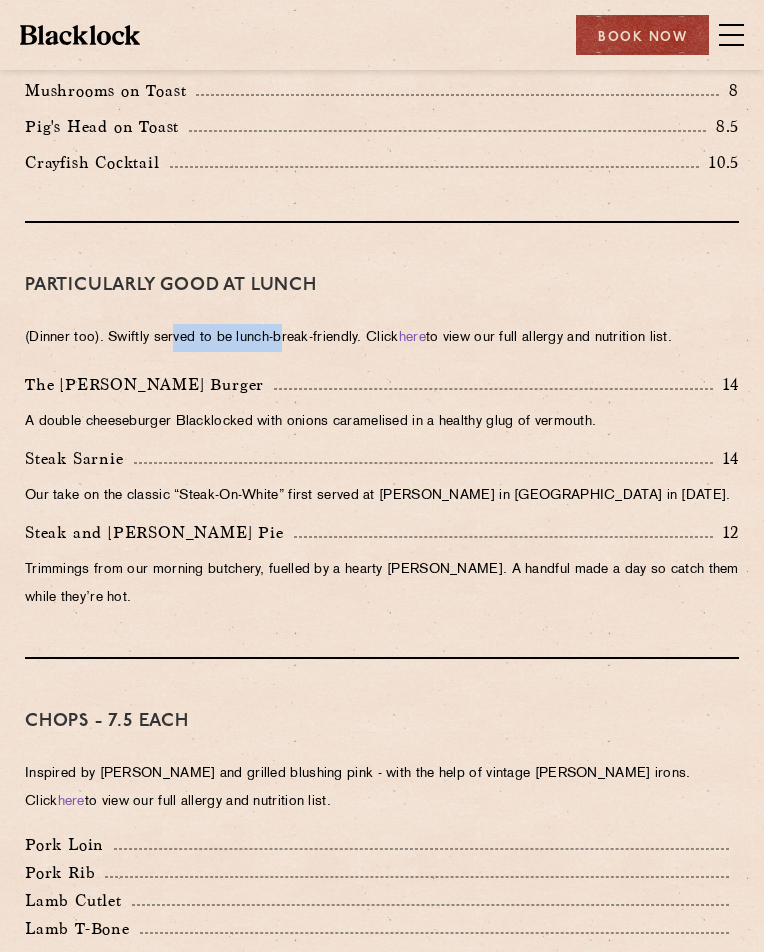 drag, startPoint x: 313, startPoint y: 492, endPoint x: 165, endPoint y: 479, distance: 148.56985 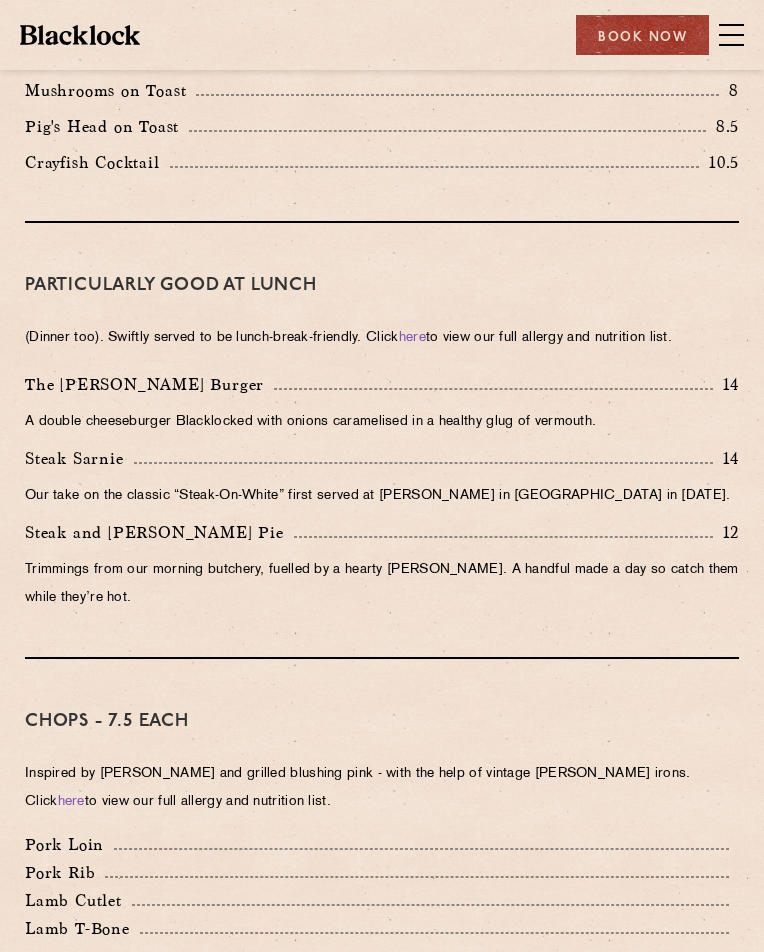 click on "(Dinner too). Swiftly served to be lunch-break-friendly. Click  here  to view our full allergy and nutrition list." at bounding box center (382, 338) 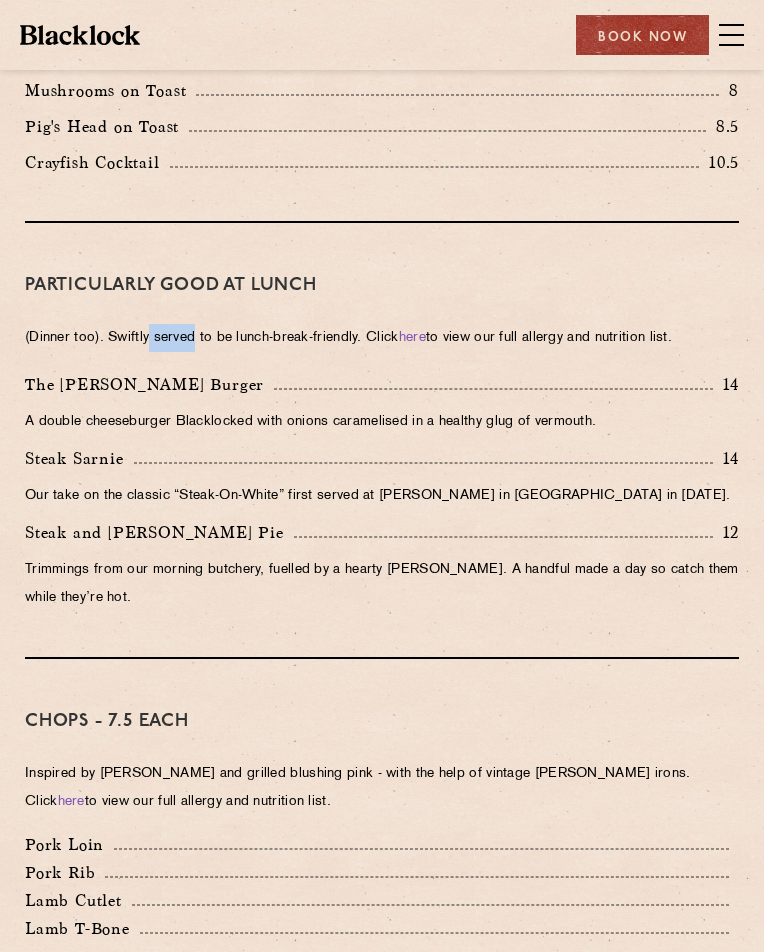 drag, startPoint x: 165, startPoint y: 479, endPoint x: 275, endPoint y: 470, distance: 110.36757 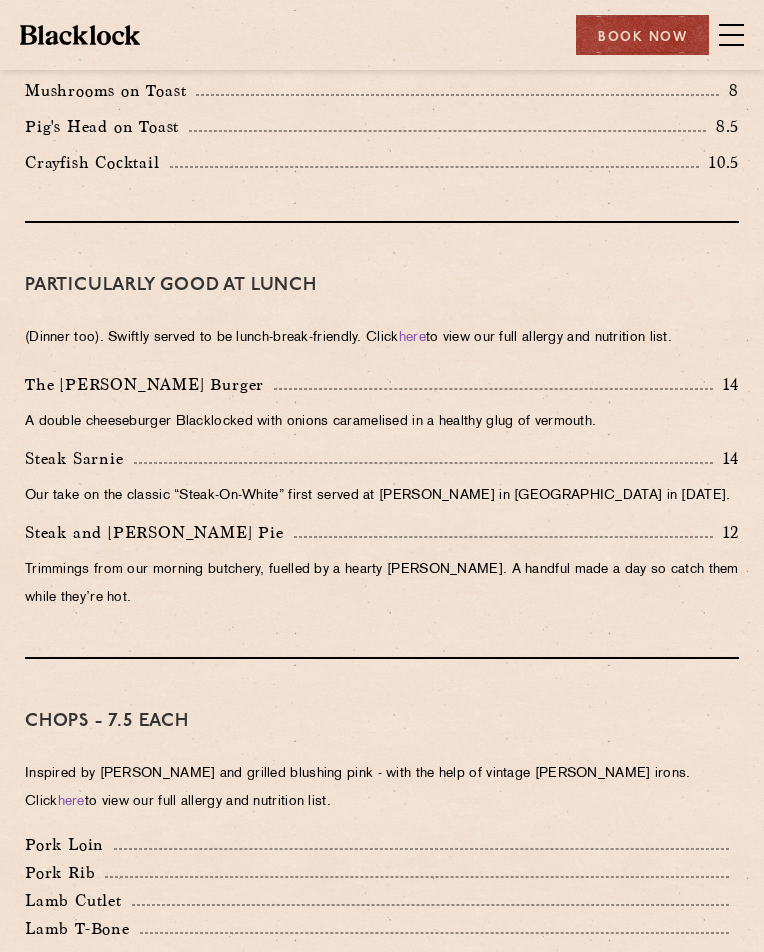 click on "PARTICULARLY GOOD AT LUNCH (Dinner too). Swiftly served to be lunch-break-friendly. Click  here  to view our full allergy and nutrition list. The Blacklock Burger 14 A double cheeseburger Blacklocked with onions caramelised in a healthy glug of vermouth. Steak Sarnie 14 Our take on the classic “Steak-On-White” first served at Louis’ Lunch in New Haven in 1895. Steak and Stout Pie 12 Trimmings from our morning butchery, fuelled by a hearty stout. A handful made a day so catch them while they’re hot." at bounding box center (382, 441) 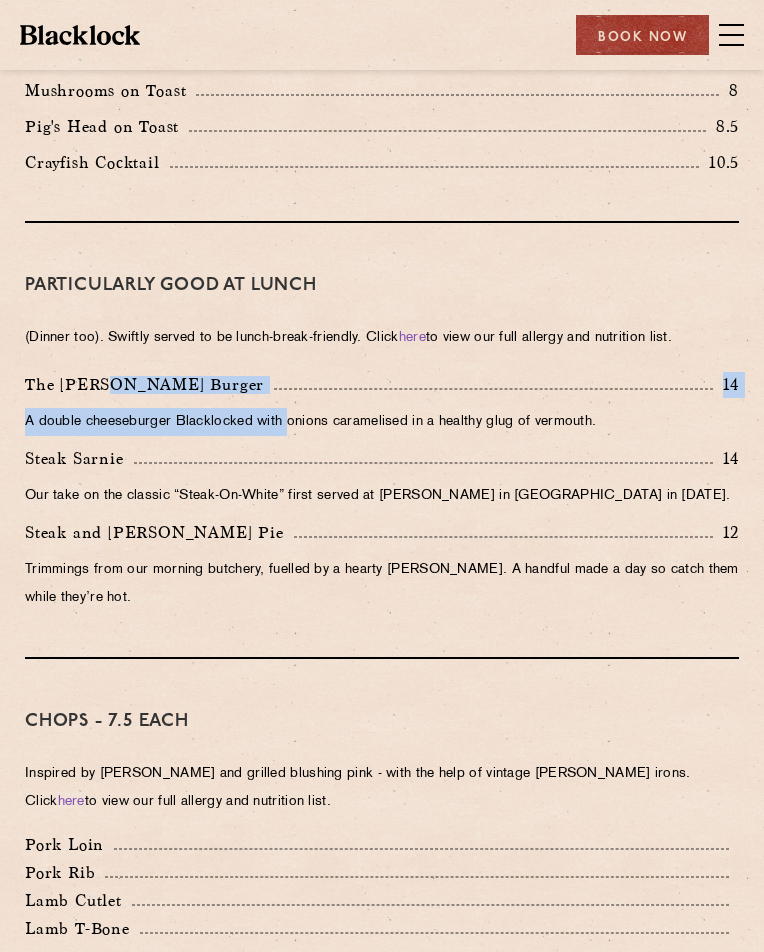 drag, startPoint x: 113, startPoint y: 558, endPoint x: 401, endPoint y: 589, distance: 289.6636 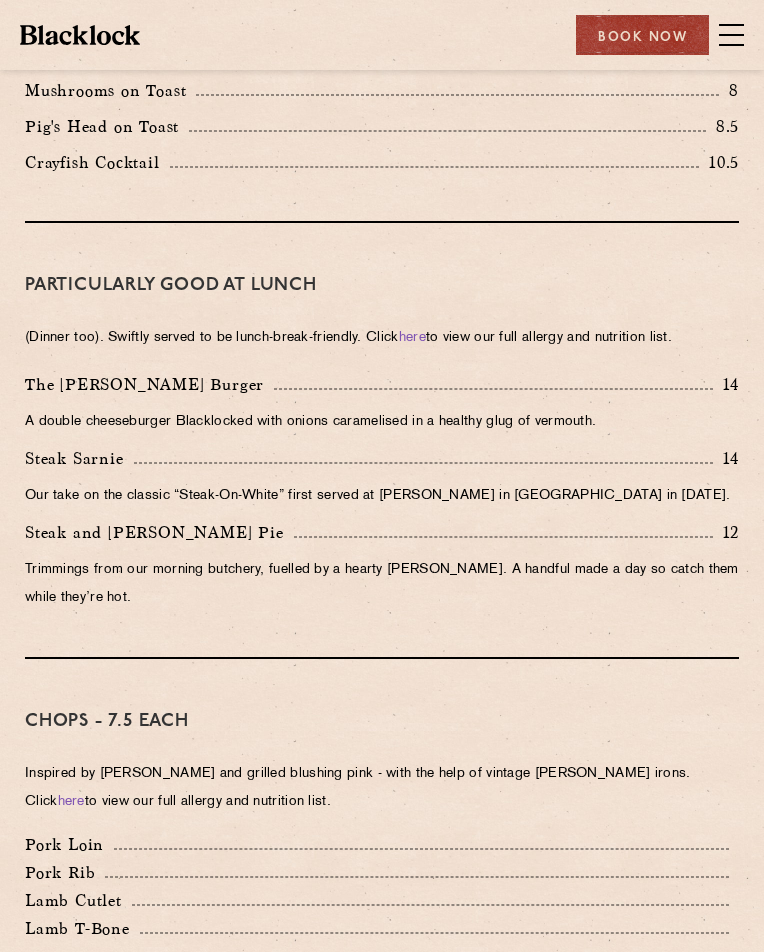 click on "A double cheeseburger Blacklocked with onions caramelised in a healthy glug of vermouth." at bounding box center [382, 422] 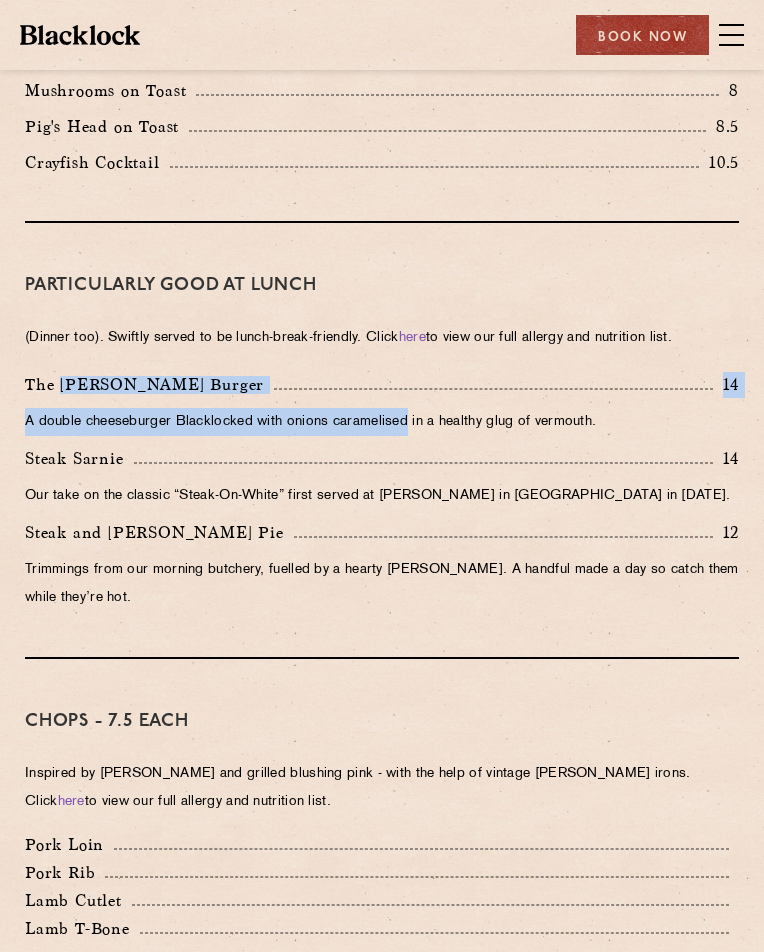 drag, startPoint x: 401, startPoint y: 589, endPoint x: 105, endPoint y: 564, distance: 297.05386 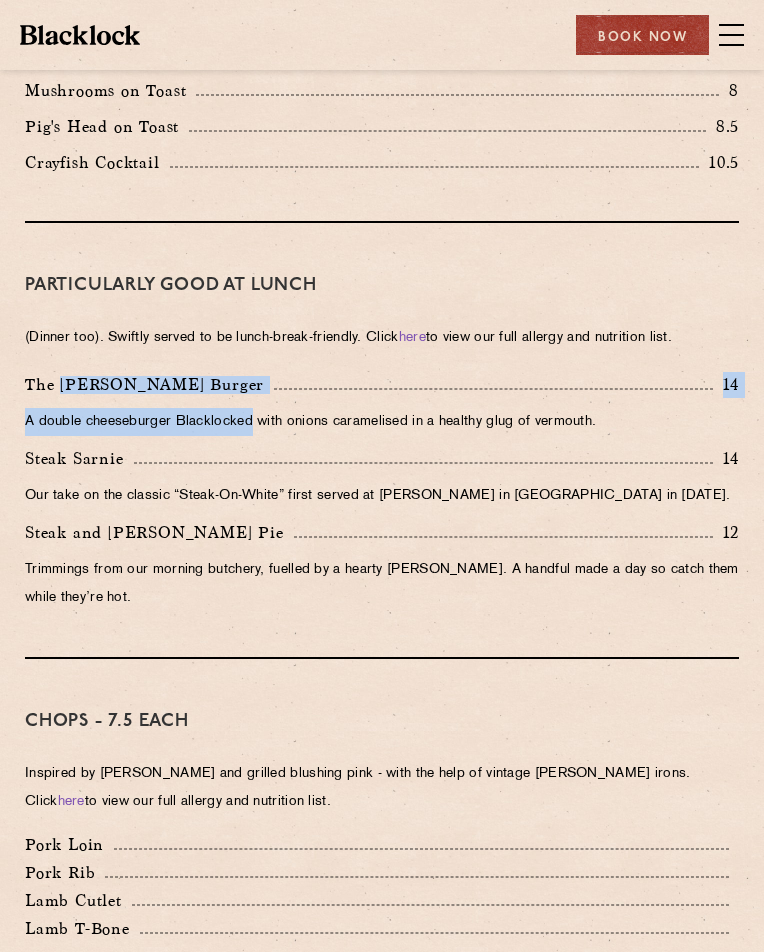 drag, startPoint x: 105, startPoint y: 564, endPoint x: 363, endPoint y: 588, distance: 259.11386 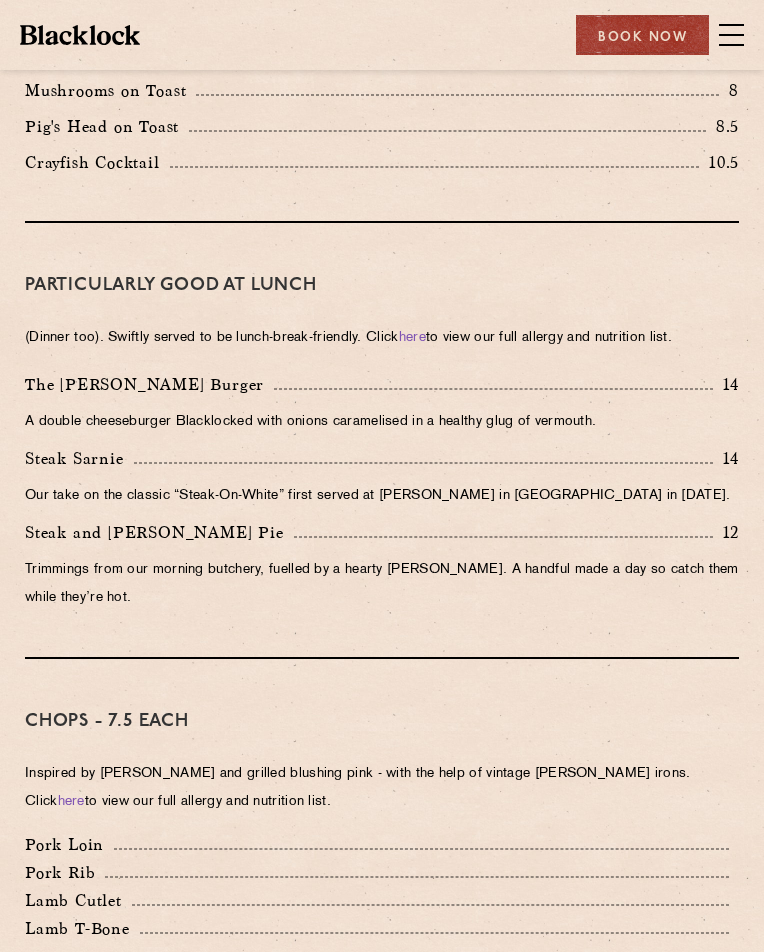 click on "A double cheeseburger Blacklocked with onions caramelised in a healthy glug of vermouth." at bounding box center (382, 422) 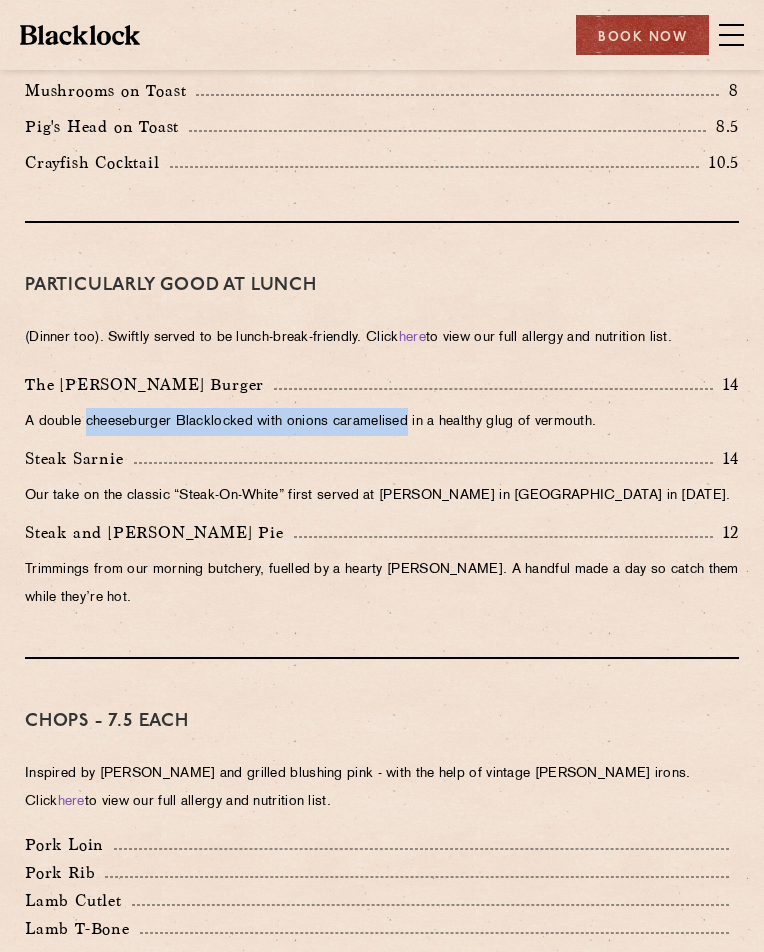 drag, startPoint x: 377, startPoint y: 588, endPoint x: 107, endPoint y: 564, distance: 271.06458 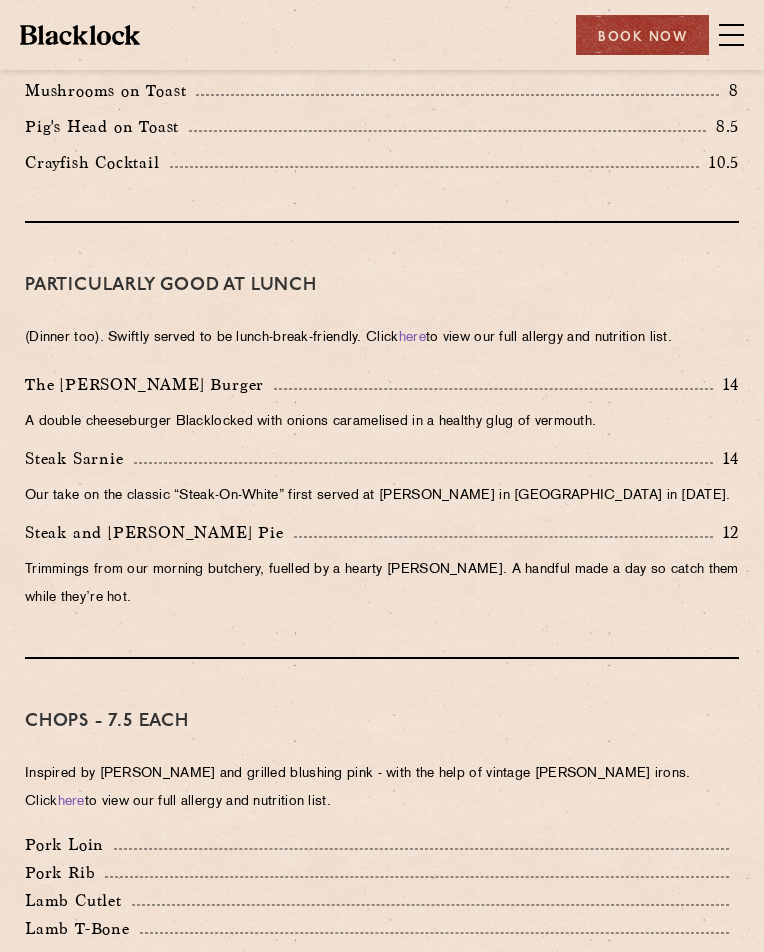 click on "The Blacklock Burger" at bounding box center (149, 385) 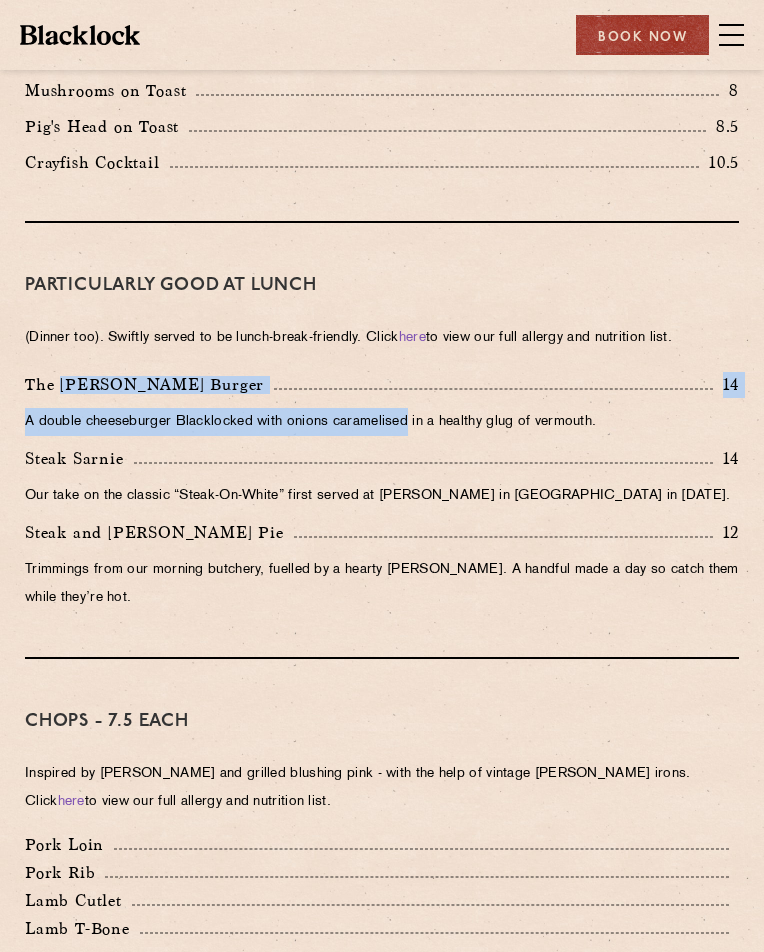 drag, startPoint x: 106, startPoint y: 564, endPoint x: 392, endPoint y: 589, distance: 287.09058 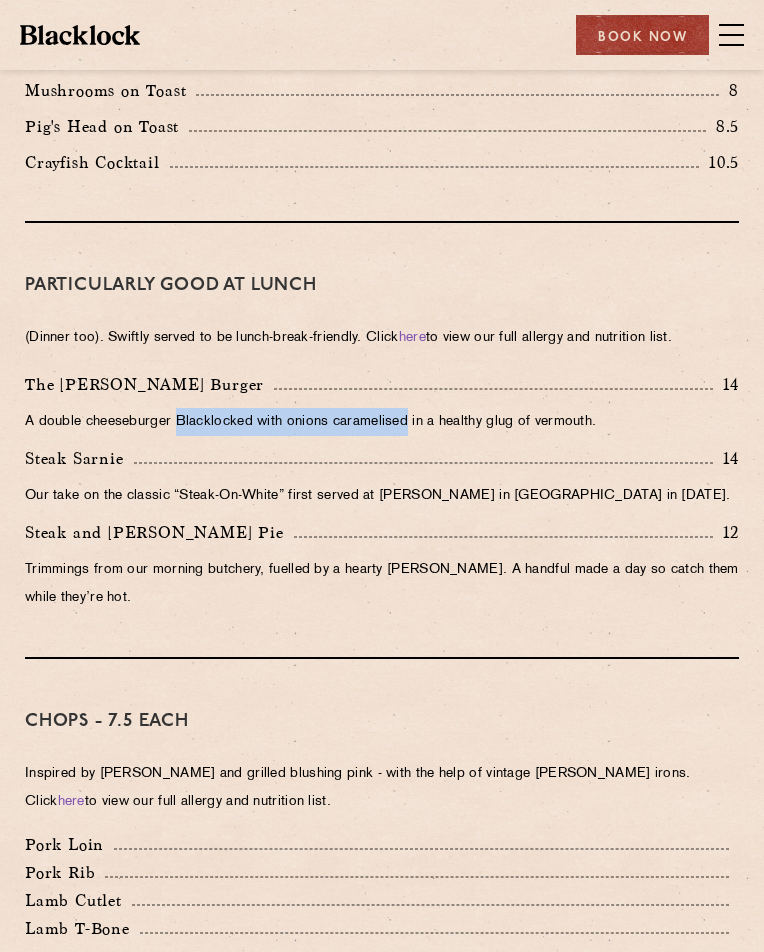 drag, startPoint x: 392, startPoint y: 589, endPoint x: 123, endPoint y: 573, distance: 269.4754 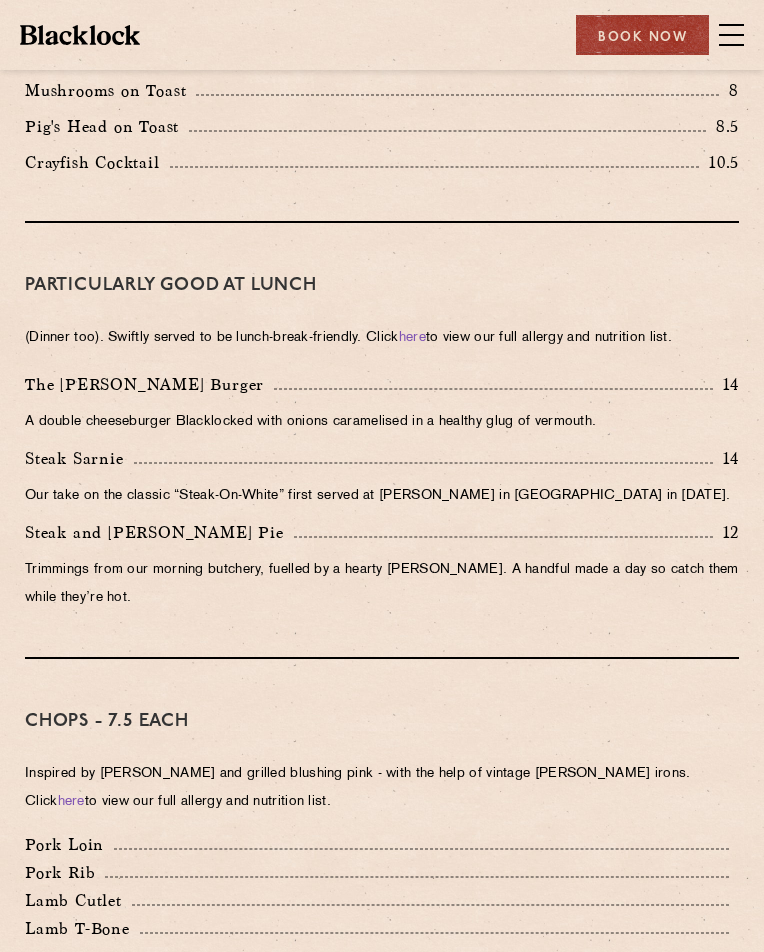 click on "The Blacklock Burger" at bounding box center [149, 385] 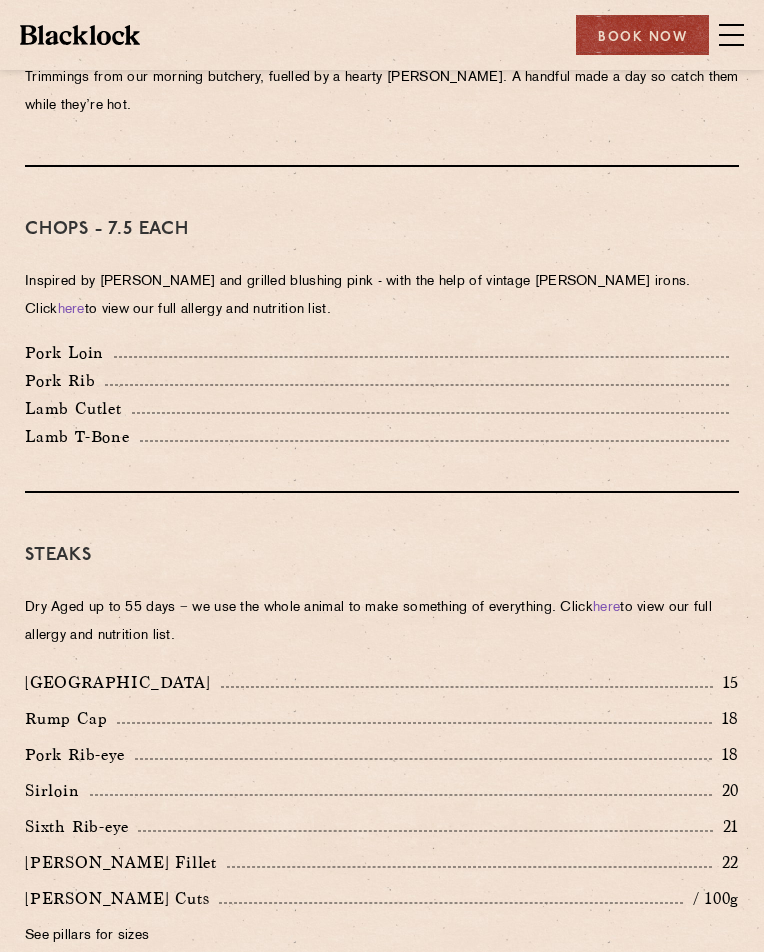 scroll, scrollTop: 1400, scrollLeft: 0, axis: vertical 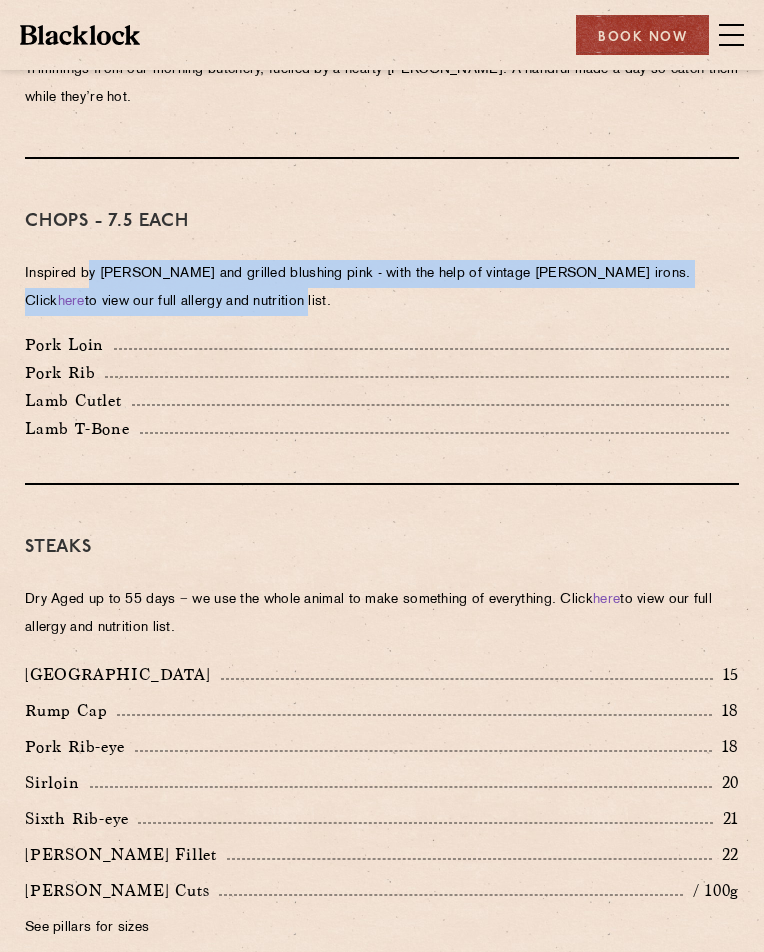 drag, startPoint x: 270, startPoint y: 481, endPoint x: 43, endPoint y: 426, distance: 233.56798 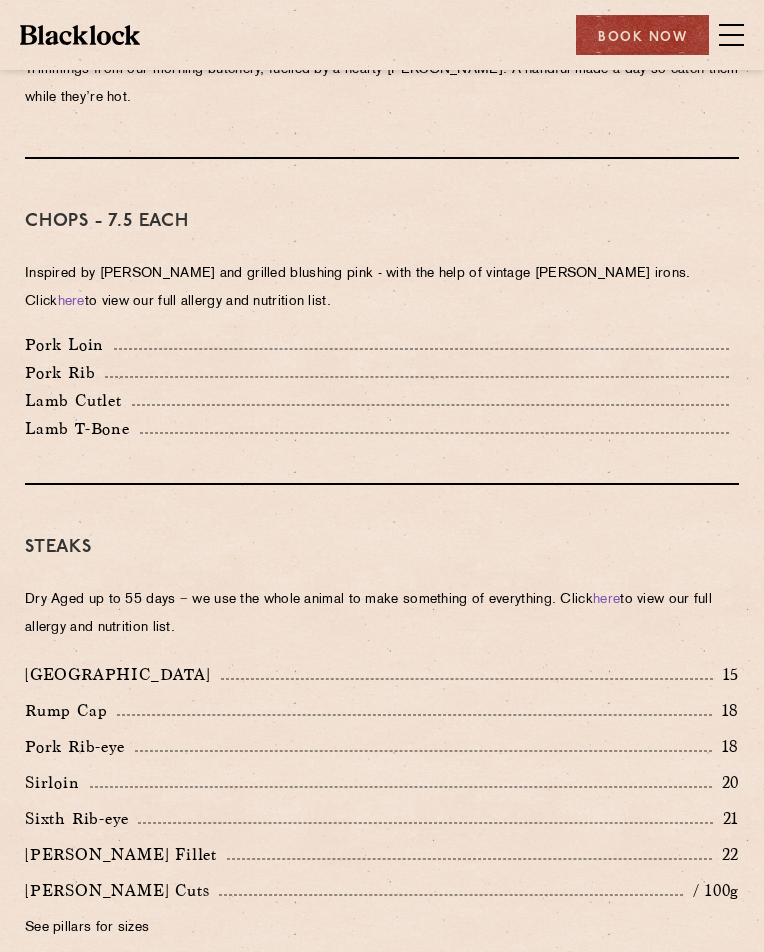 click on "Chops - 7.5 each Inspired by Joe Beef and grilled blushing pink - with the help of vintage Blacklock irons. Click  here  to view our full allergy and nutrition list. Pork Loin Pork Rib Lamb Cutlet Lamb T-Bone" at bounding box center [382, 322] 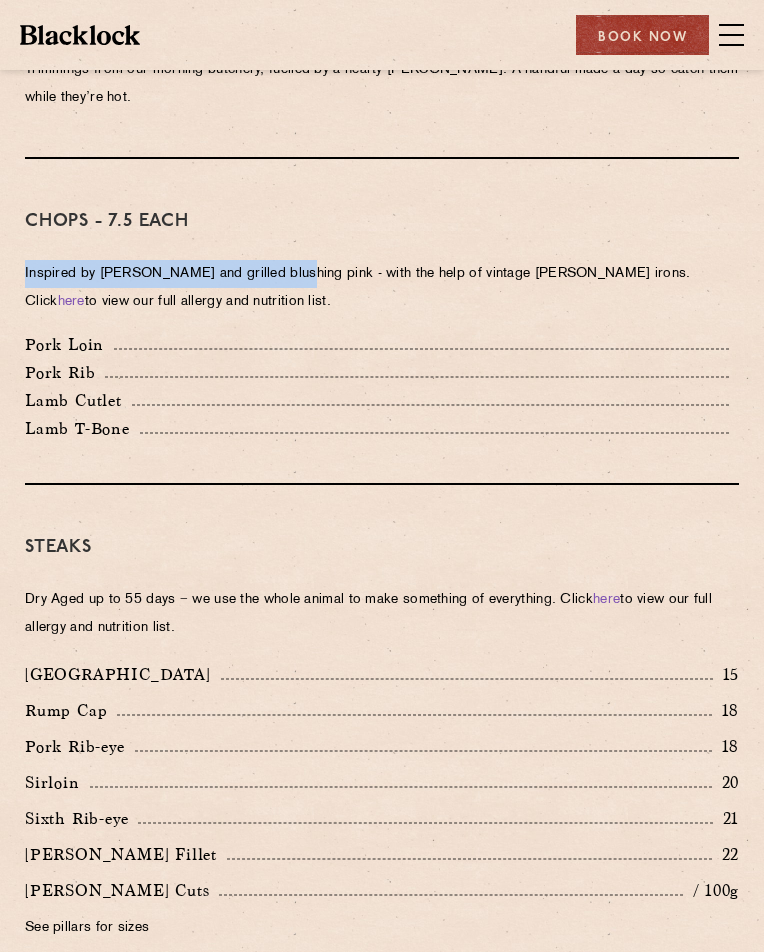 drag, startPoint x: 43, startPoint y: 426, endPoint x: 354, endPoint y: 457, distance: 312.5412 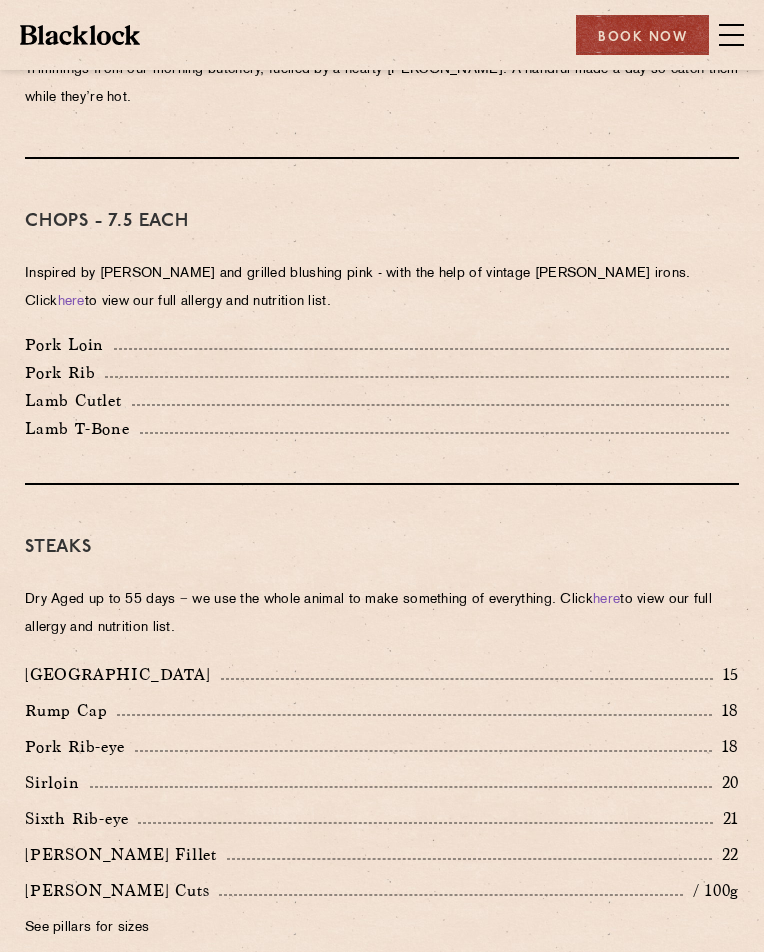 click on "Inspired by Joe Beef and grilled blushing pink - with the help of vintage Blacklock irons. Click  here  to view our full allergy and nutrition list." at bounding box center [382, 288] 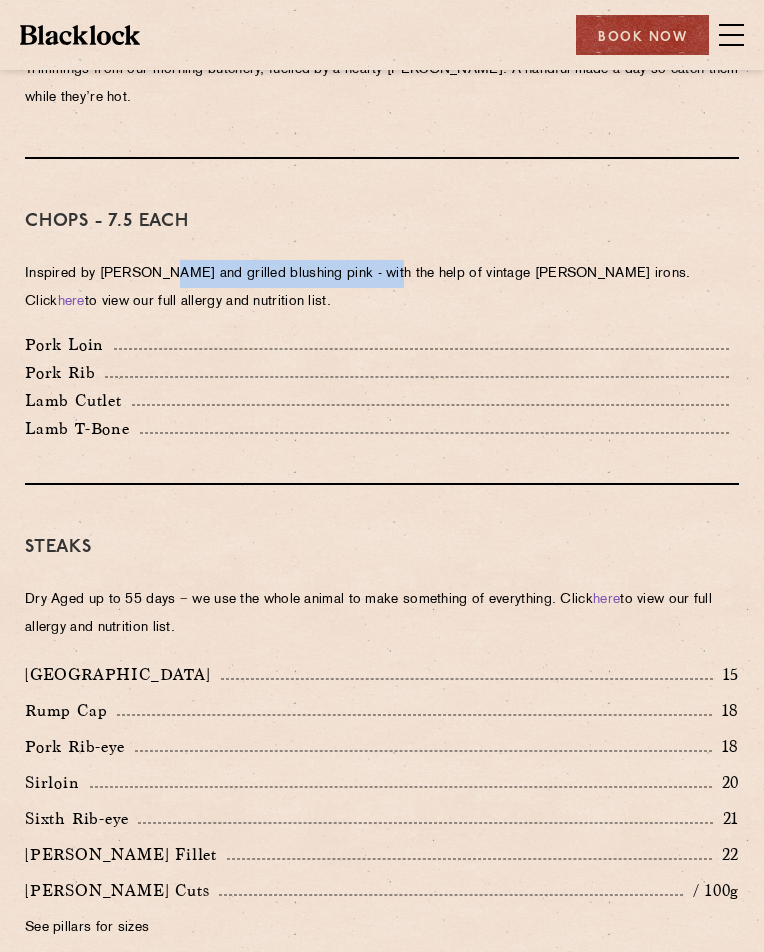 drag, startPoint x: 397, startPoint y: 453, endPoint x: 62, endPoint y: 447, distance: 335.05374 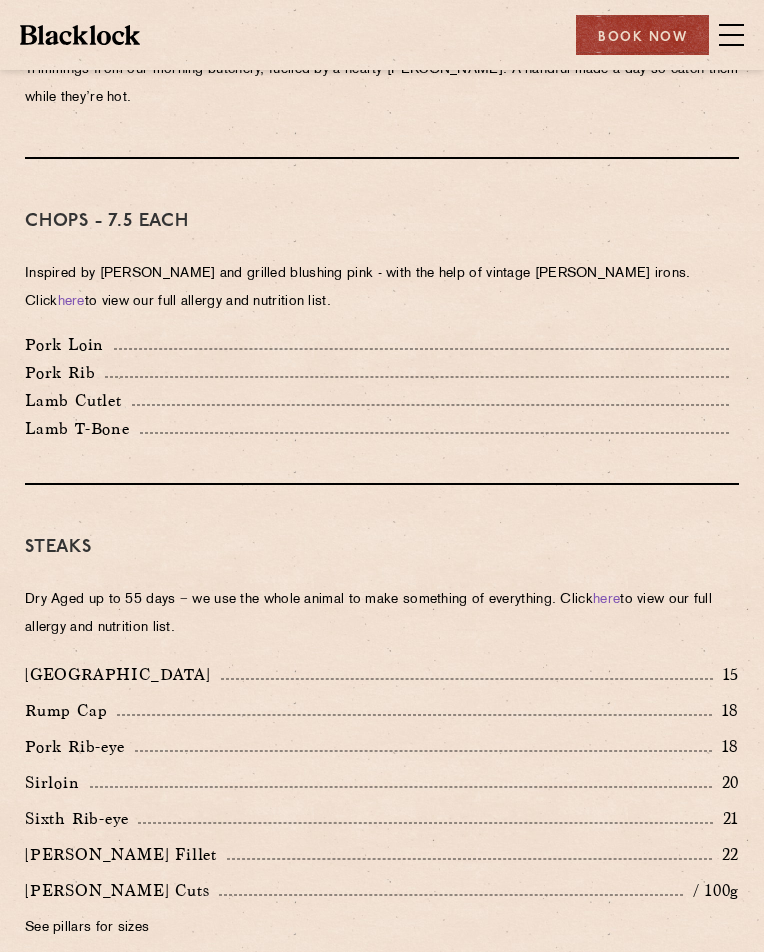 click on "Inspired by Joe Beef and grilled blushing pink - with the help of vintage Blacklock irons. Click  here  to view our full allergy and nutrition list." at bounding box center [382, 288] 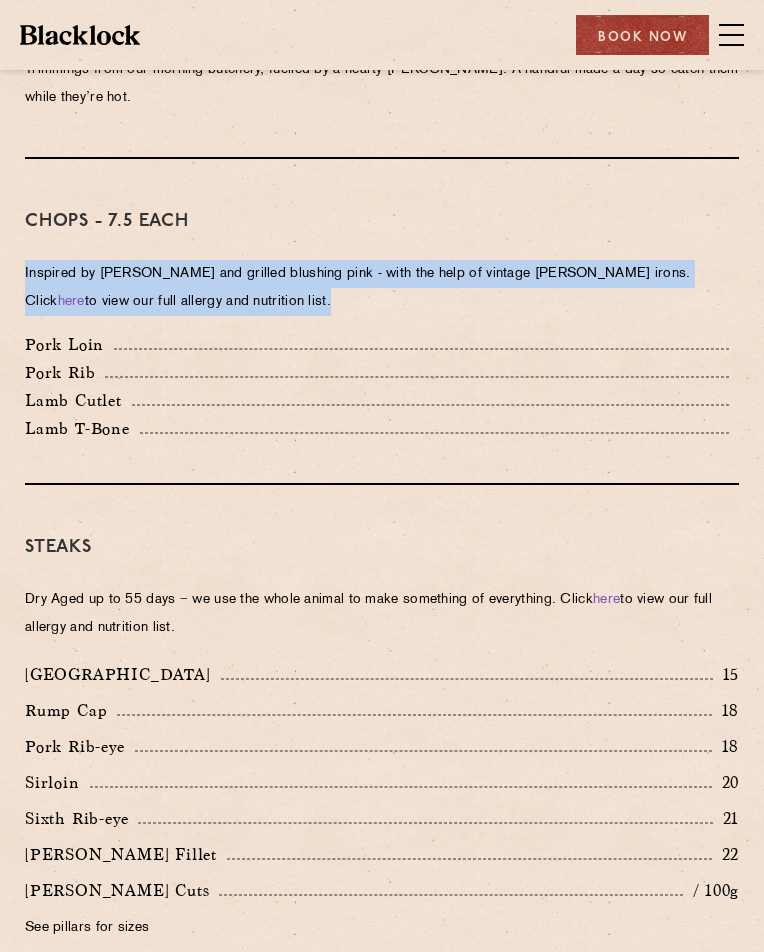drag, startPoint x: 62, startPoint y: 447, endPoint x: 342, endPoint y: 476, distance: 281.49777 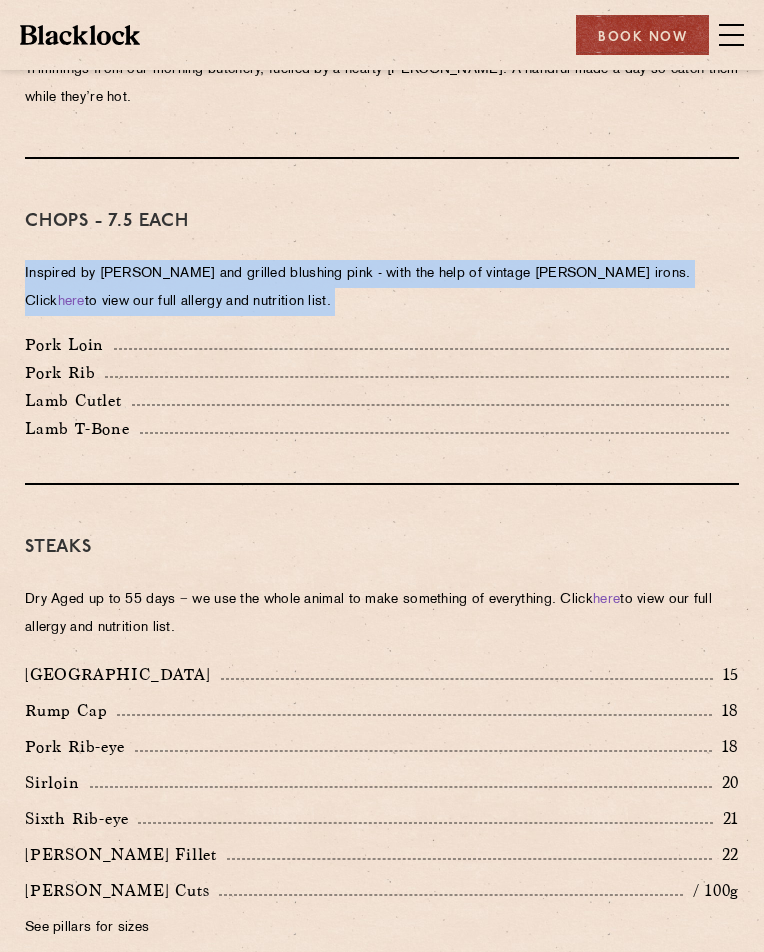 click on "Inspired by Joe Beef and grilled blushing pink - with the help of vintage Blacklock irons. Click  here  to view our full allergy and nutrition list." at bounding box center (382, 288) 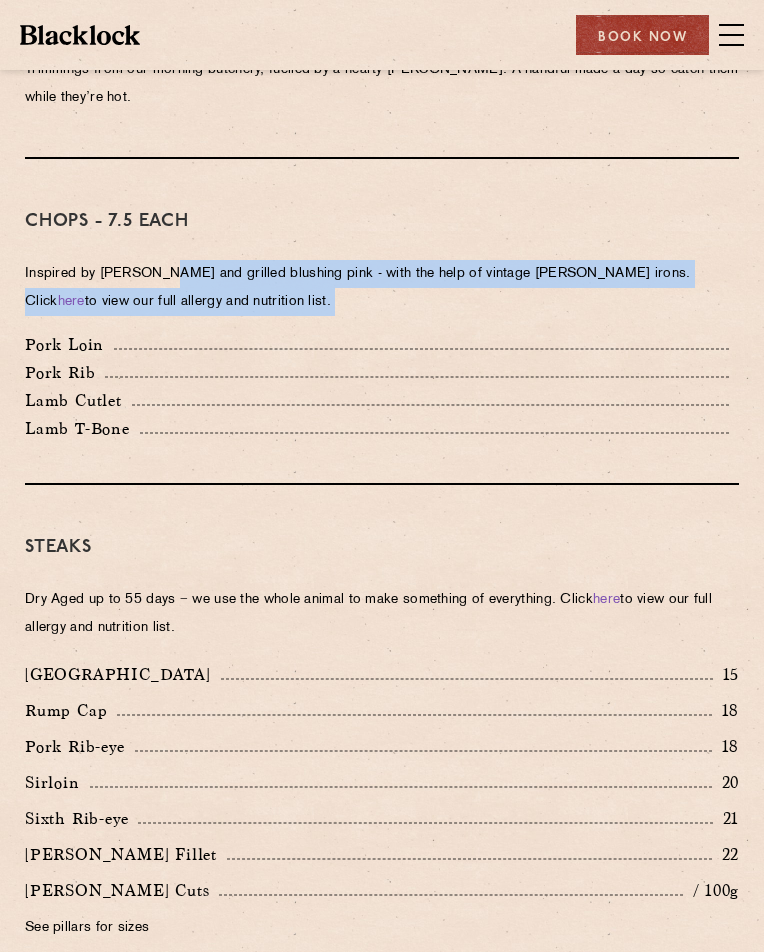 drag, startPoint x: 363, startPoint y: 476, endPoint x: 64, endPoint y: 451, distance: 300.04333 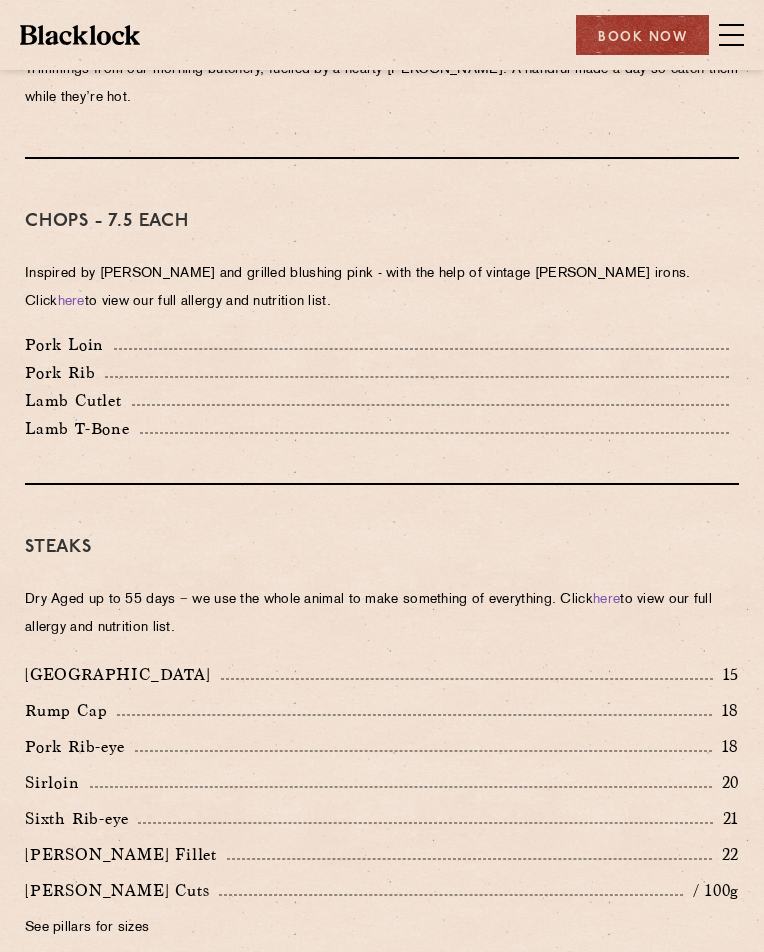click on "Inspired by Joe Beef and grilled blushing pink - with the help of vintage Blacklock irons. Click  here  to view our full allergy and nutrition list." at bounding box center (382, 288) 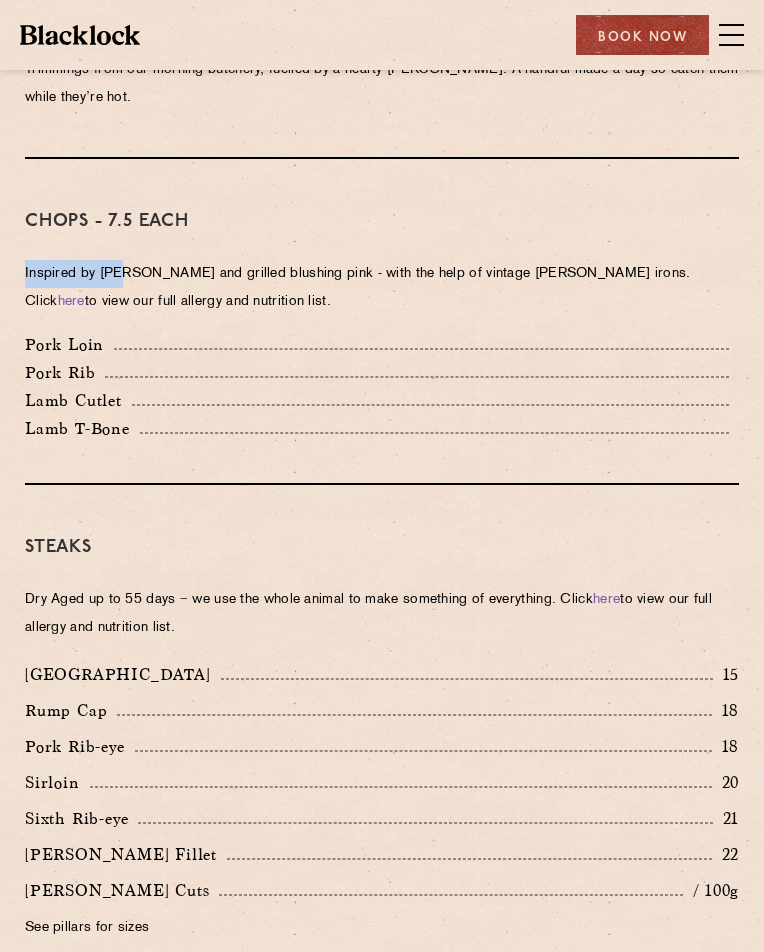 drag, startPoint x: 64, startPoint y: 451, endPoint x: 281, endPoint y: 478, distance: 218.67328 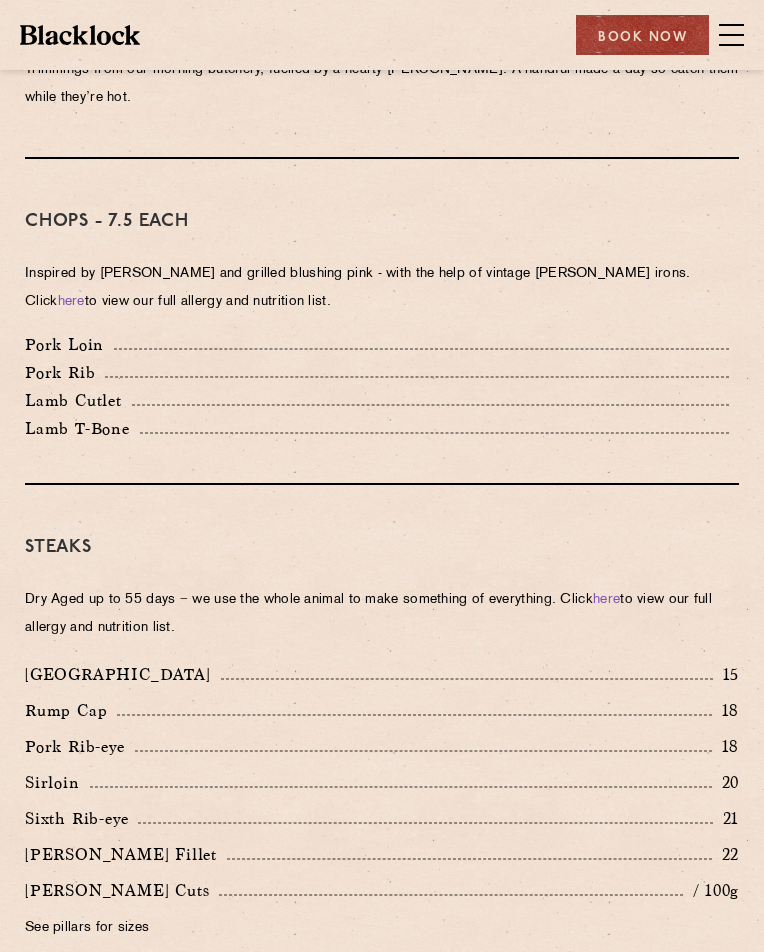 click on "Inspired by Joe Beef and grilled blushing pink - with the help of vintage Blacklock irons. Click  here  to view our full allergy and nutrition list." at bounding box center [382, 288] 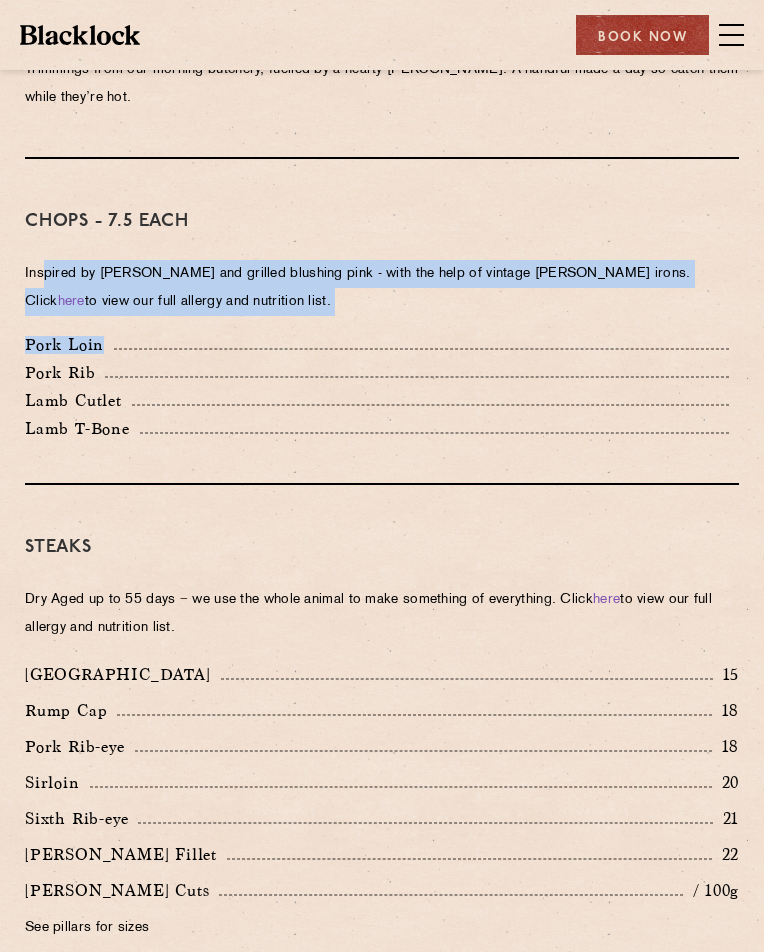 drag, startPoint x: 189, startPoint y: 512, endPoint x: 43, endPoint y: 454, distance: 157.0987 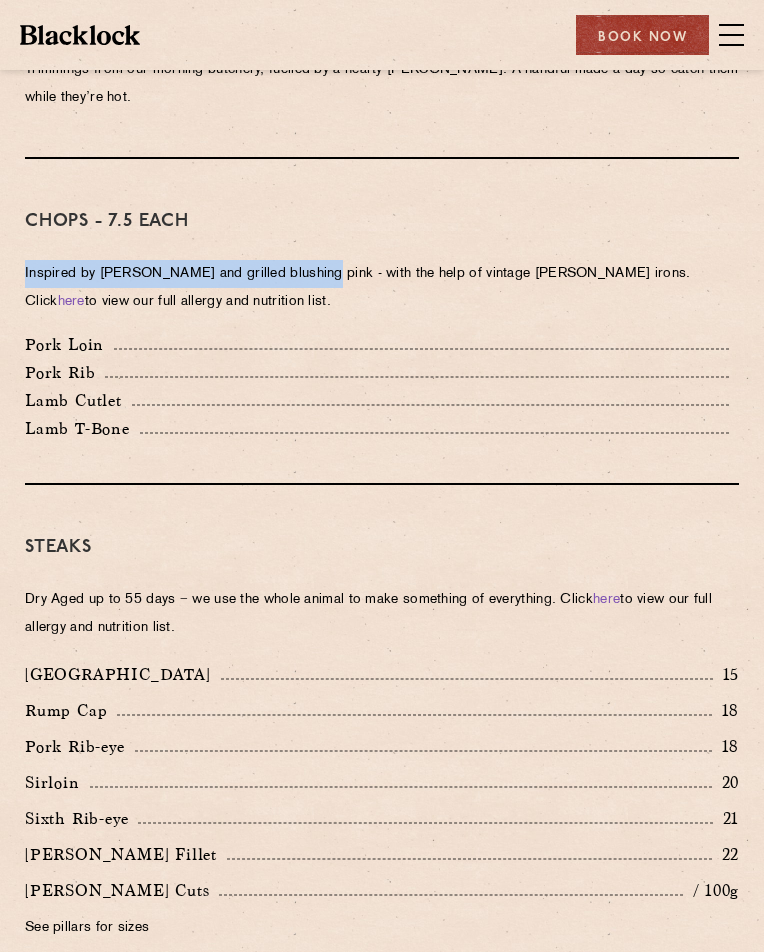 drag, startPoint x: 43, startPoint y: 454, endPoint x: 319, endPoint y: 456, distance: 276.00723 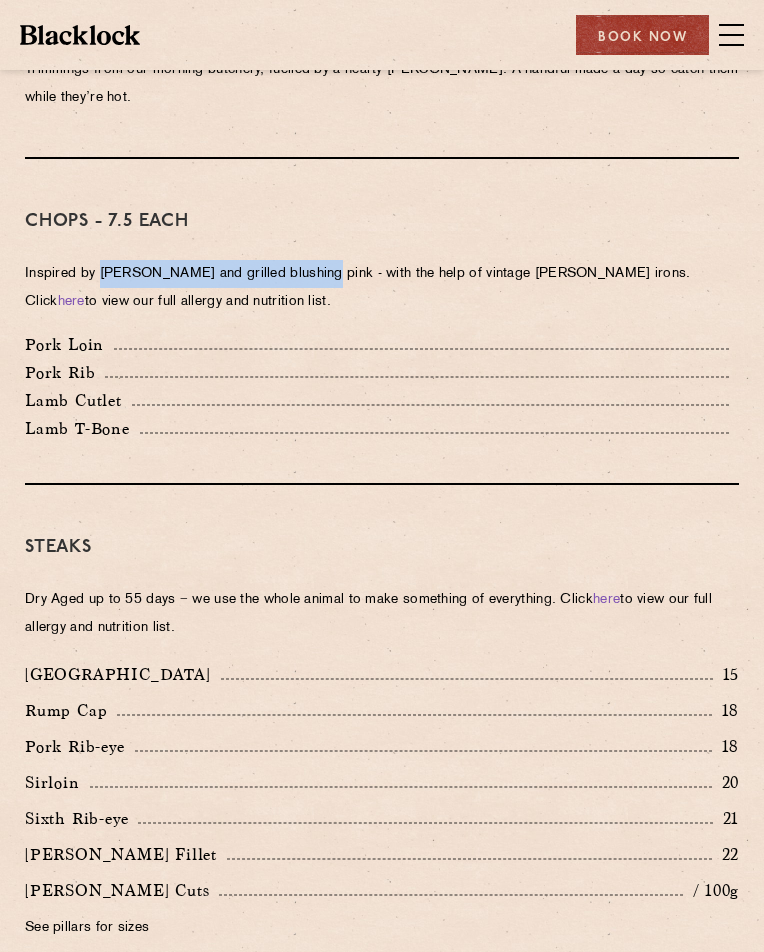 drag, startPoint x: 319, startPoint y: 456, endPoint x: 55, endPoint y: 446, distance: 264.18933 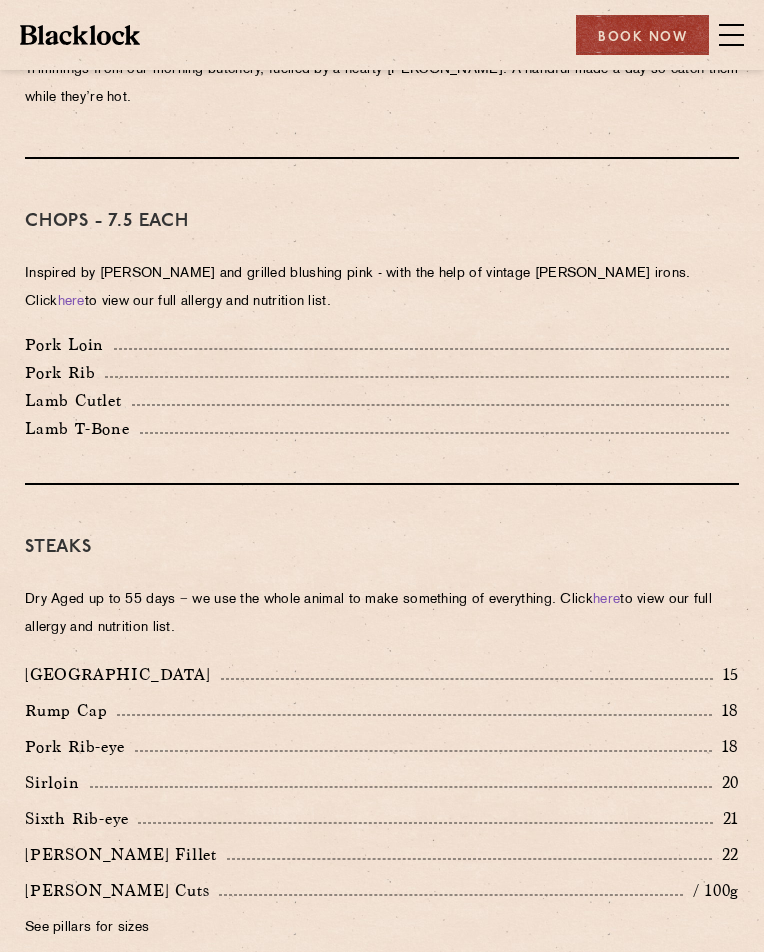 click on "Inspired by Joe Beef and grilled blushing pink - with the help of vintage Blacklock irons. Click  here  to view our full allergy and nutrition list." at bounding box center [382, 288] 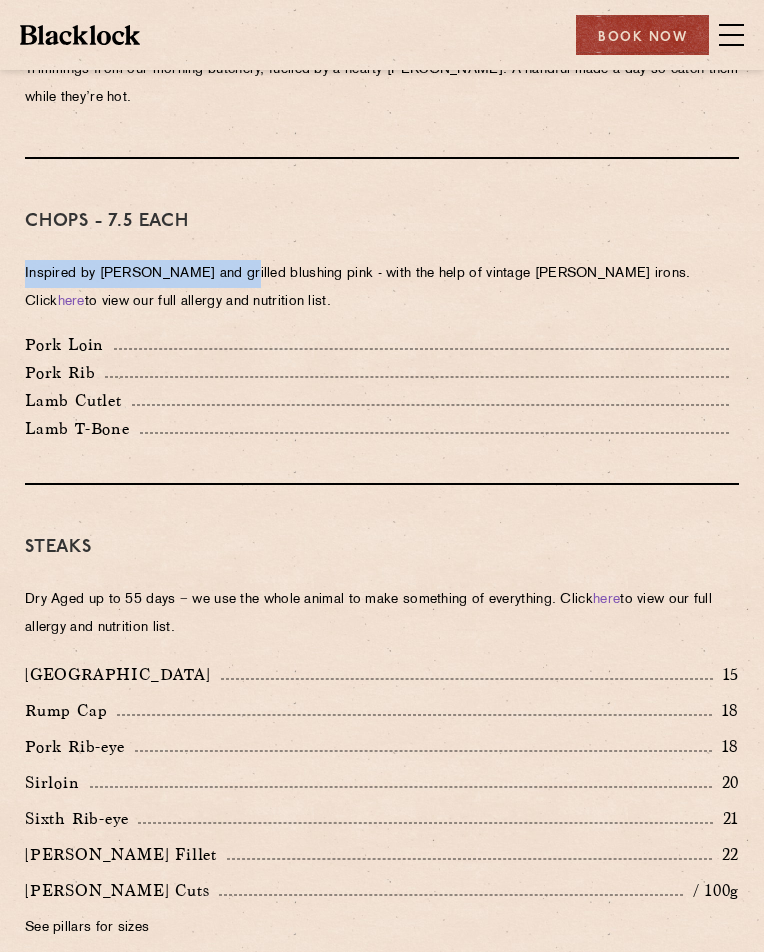drag, startPoint x: 55, startPoint y: 446, endPoint x: 310, endPoint y: 471, distance: 256.22256 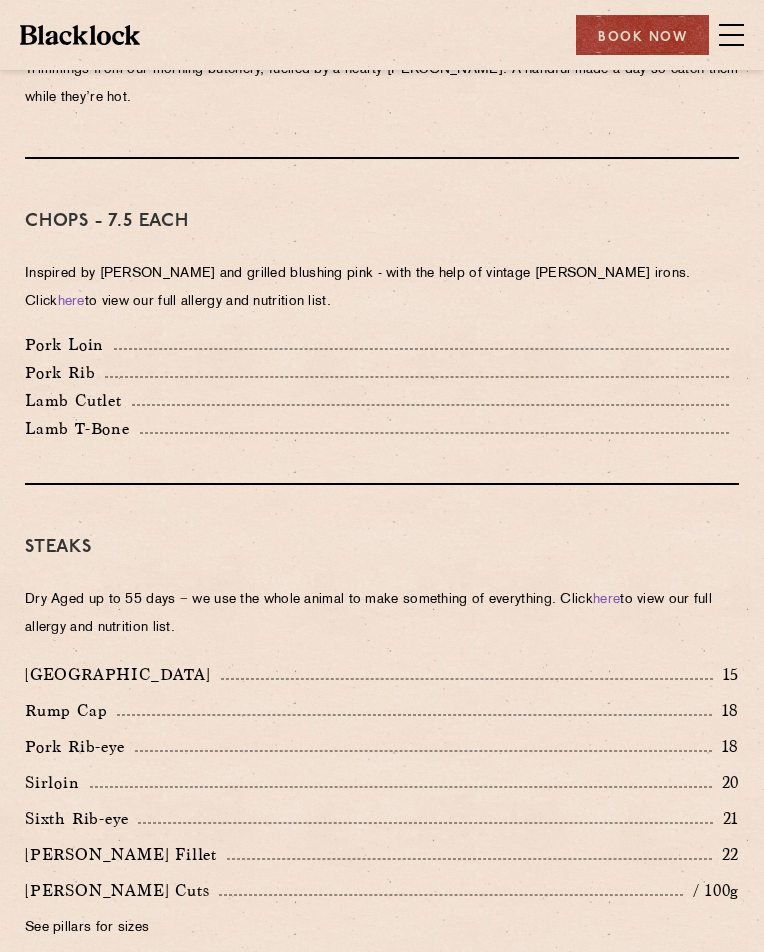 click on "Inspired by Joe Beef and grilled blushing pink - with the help of vintage Blacklock irons. Click  here  to view our full allergy and nutrition list." at bounding box center (382, 288) 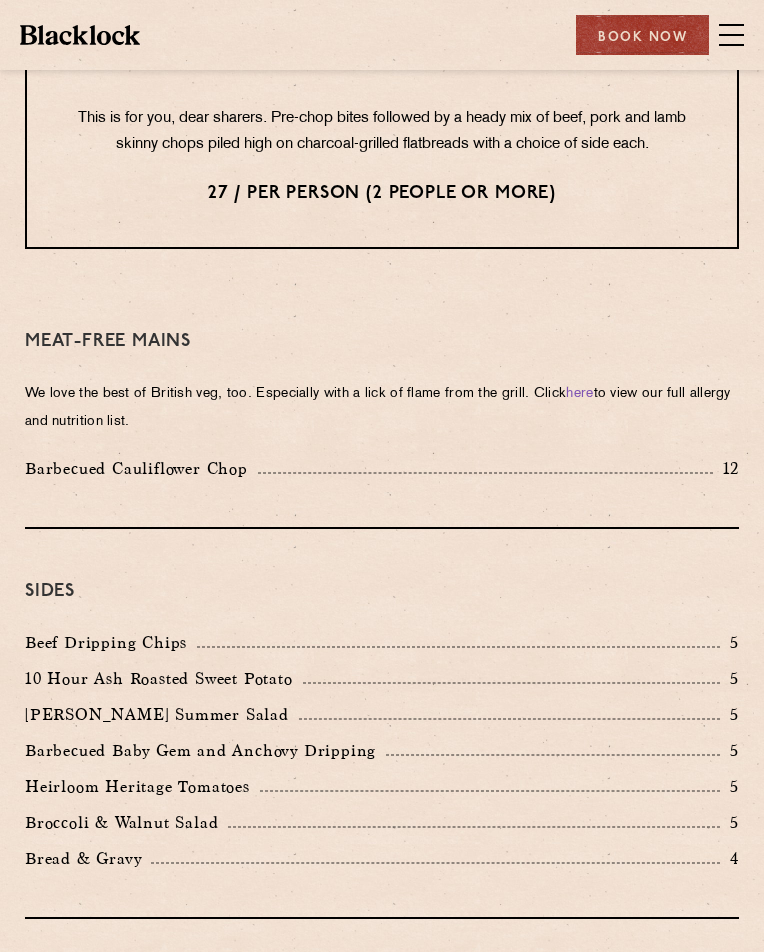 scroll, scrollTop: 2900, scrollLeft: 0, axis: vertical 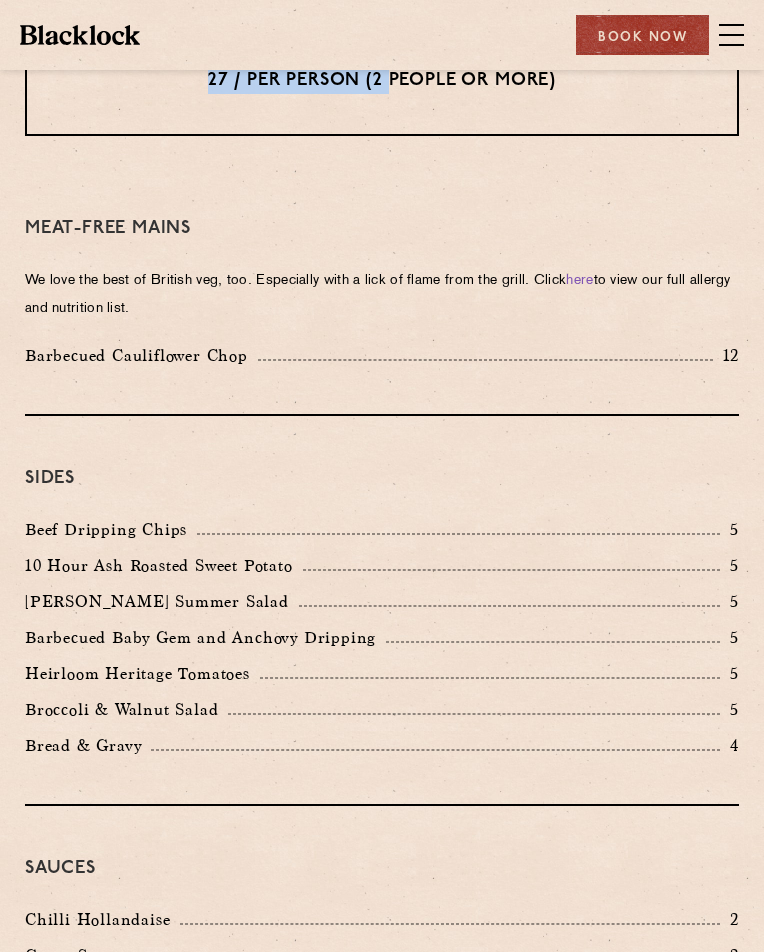 drag, startPoint x: 391, startPoint y: 309, endPoint x: 130, endPoint y: 293, distance: 261.48996 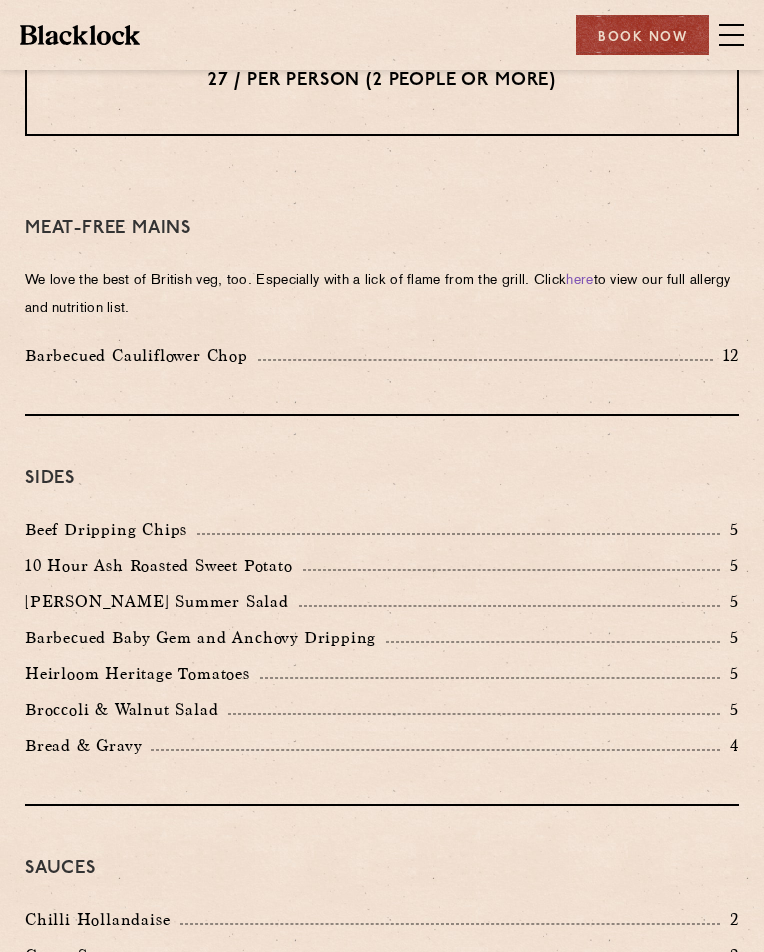 click on "This is for you, dear sharers. Pre-chop bites followed by a heady mix of beef, pork and lamb skinny chops piled high on charcoal-grilled flatbreads with a choice of side each." at bounding box center [382, 19] 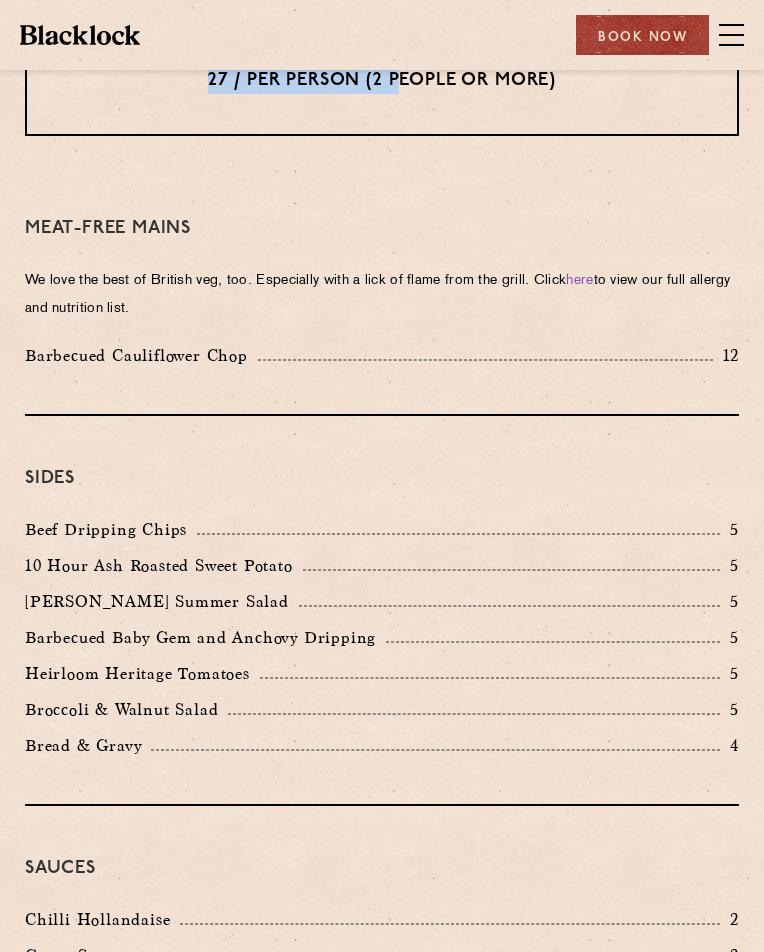 drag 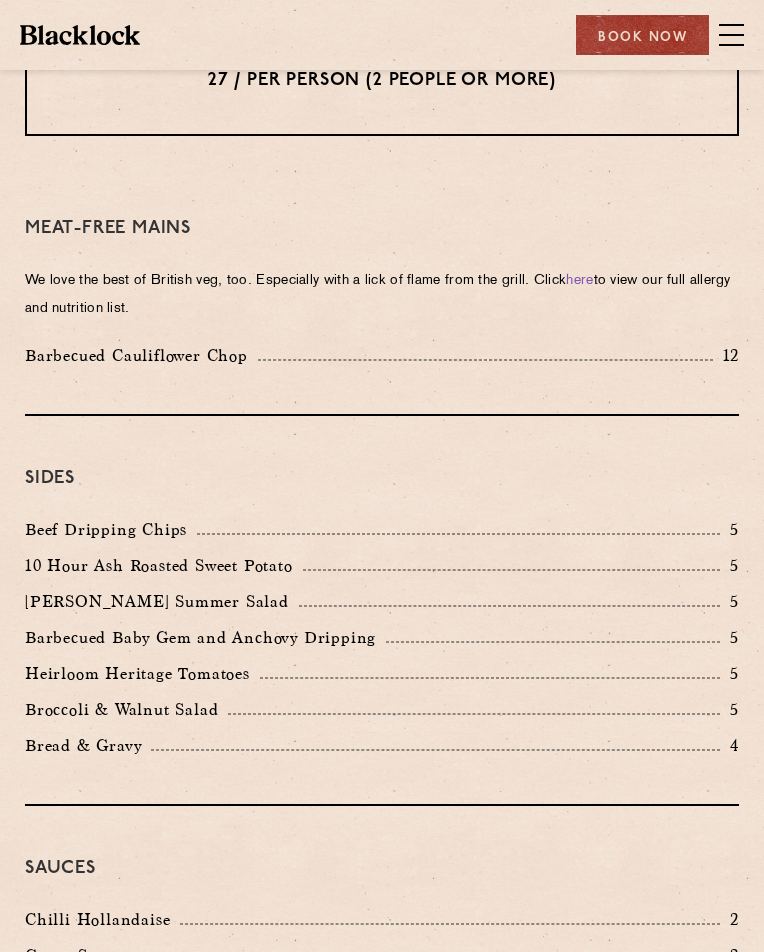 click on "This is for you, dear sharers. Pre-chop bites followed by a heady mix of beef, pork and lamb skinny chops piled high on charcoal-grilled flatbreads with a choice of side each." at bounding box center (382, 19) 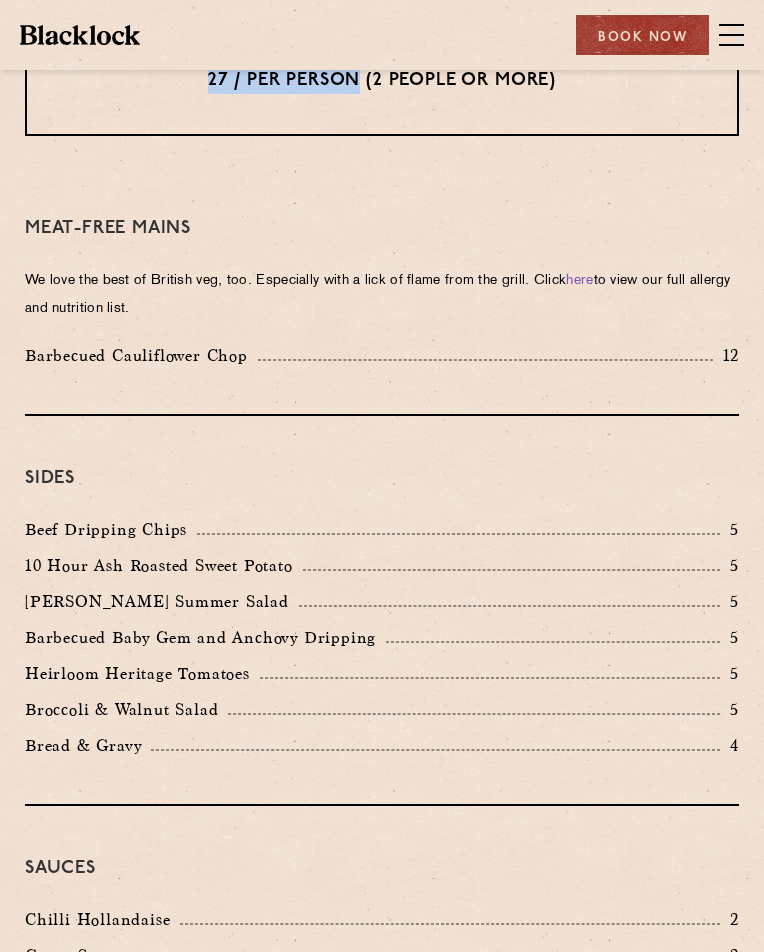 click on "All In This is for you, dear sharers. Pre-chop bites followed by a heady mix of beef, pork and lamb skinny chops piled high on charcoal-grilled flatbreads with a choice of side each. 27 / per person (2 people or more)" at bounding box center [382, 15] 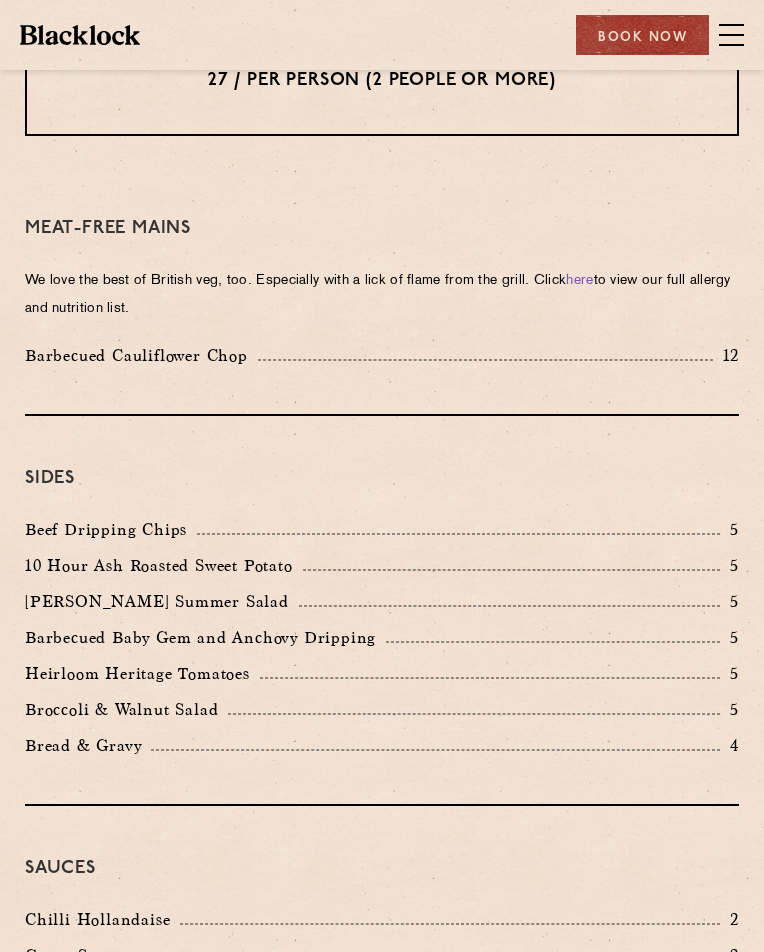 click on "All In This is for you, dear sharers. Pre-chop bites followed by a heady mix of beef, pork and lamb skinny chops piled high on charcoal-grilled flatbreads with a choice of side each. 27 / per person (2 people or more)" at bounding box center (382, 15) 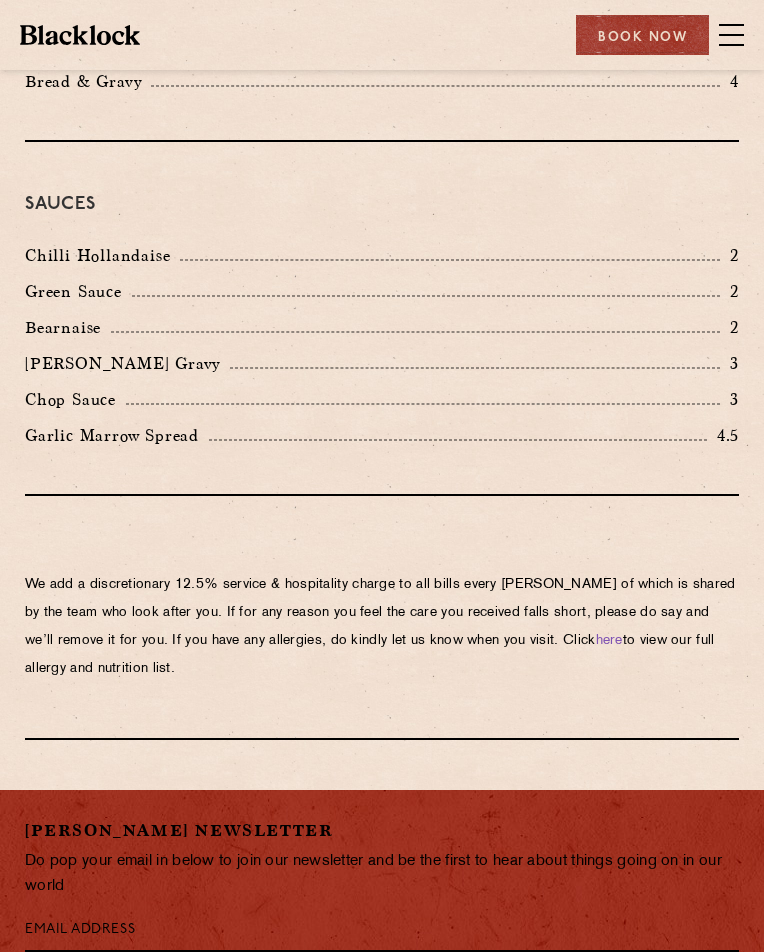 scroll, scrollTop: 3600, scrollLeft: 0, axis: vertical 